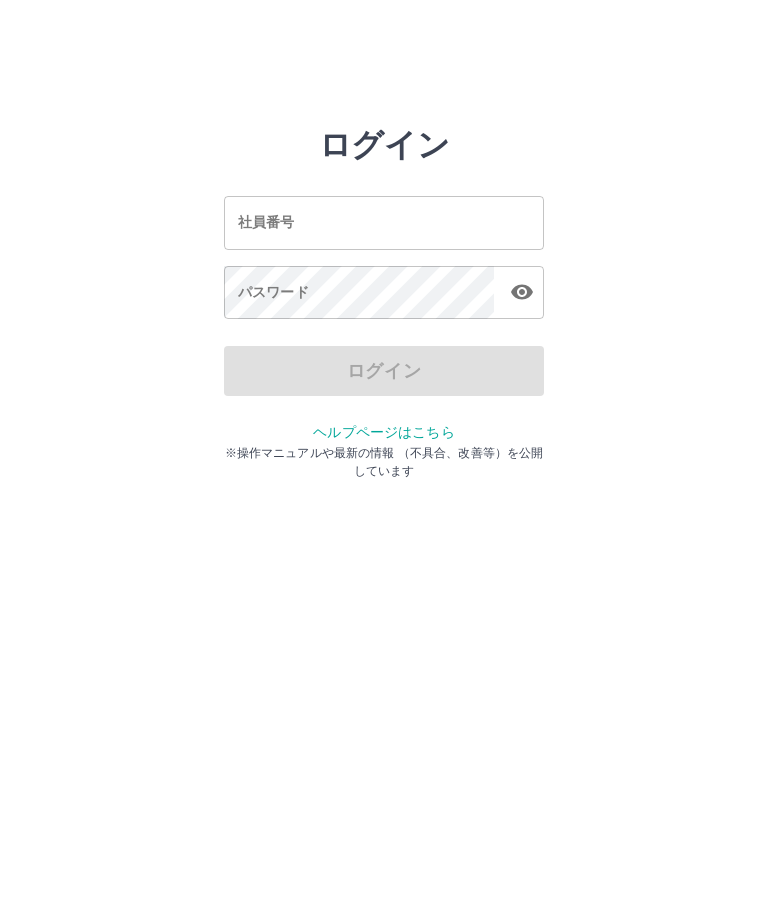 scroll, scrollTop: 0, scrollLeft: 0, axis: both 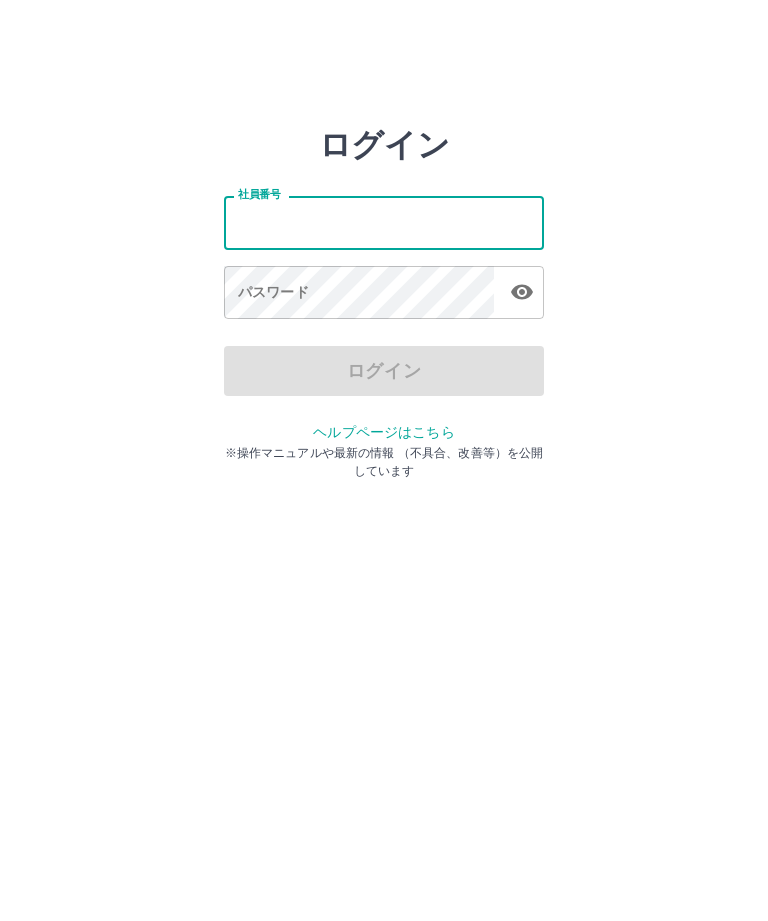 click on "社員番号" at bounding box center (384, 222) 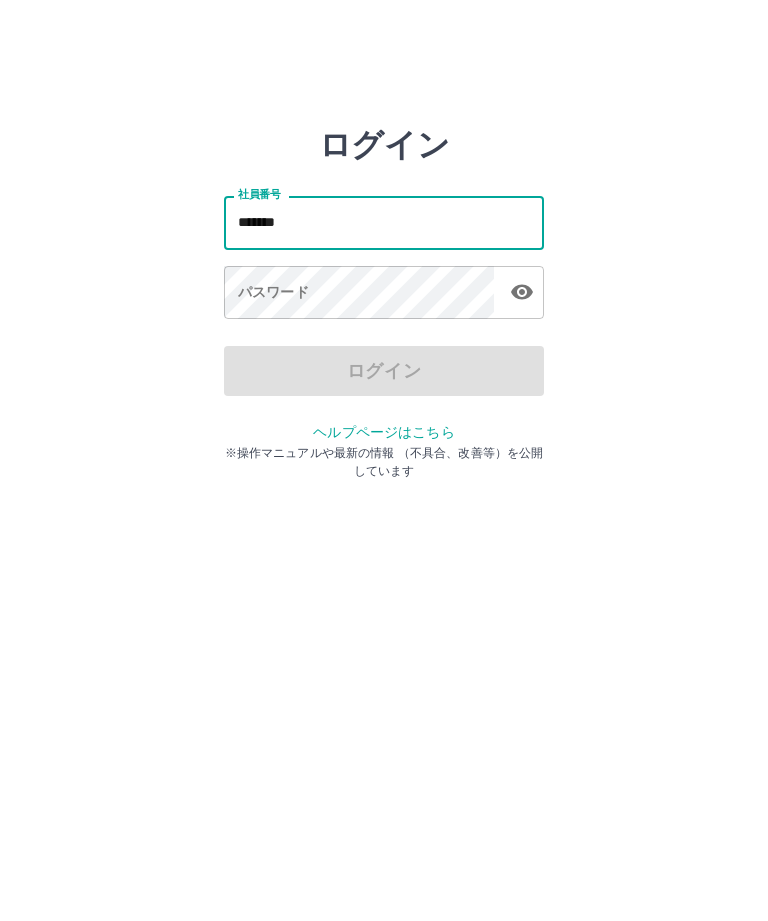 type on "*******" 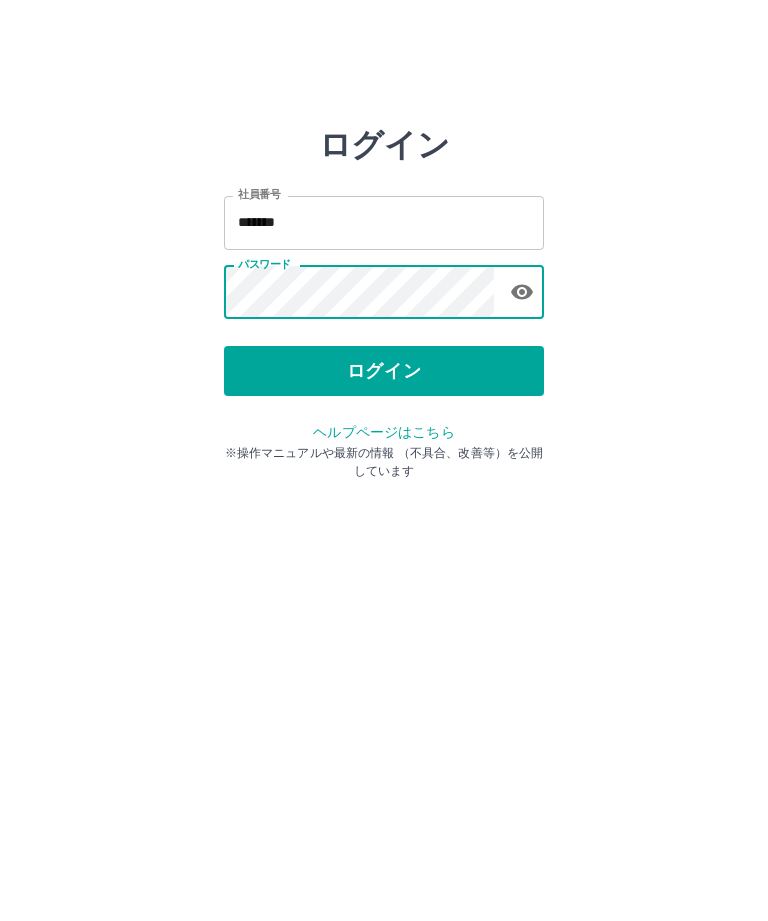 click on "ログイン" at bounding box center [384, 371] 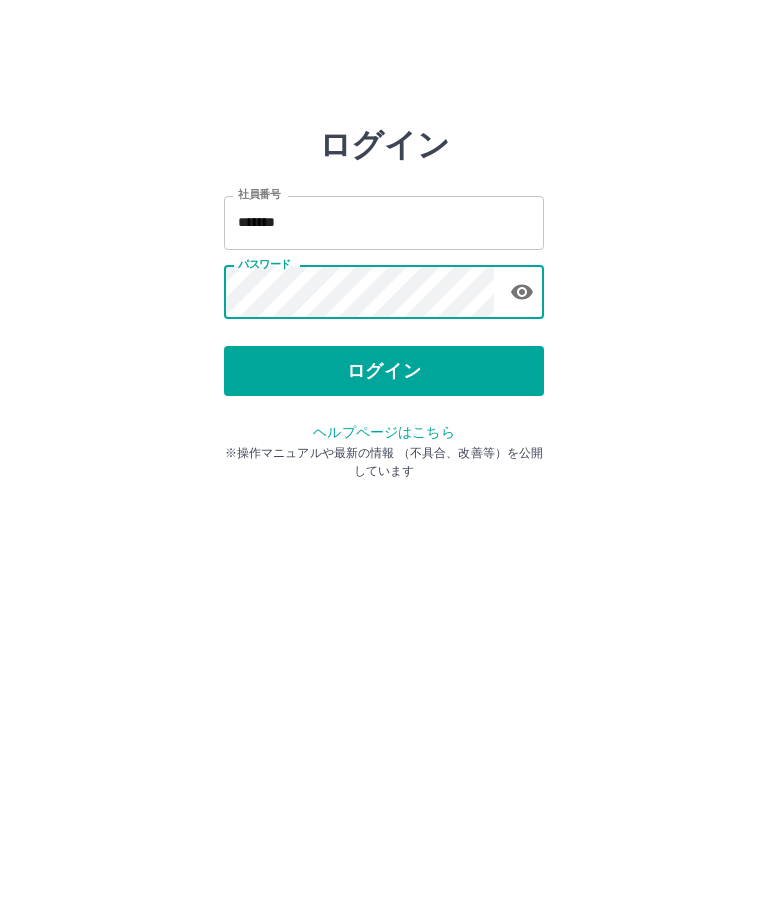 click on "ログイン" at bounding box center [384, 371] 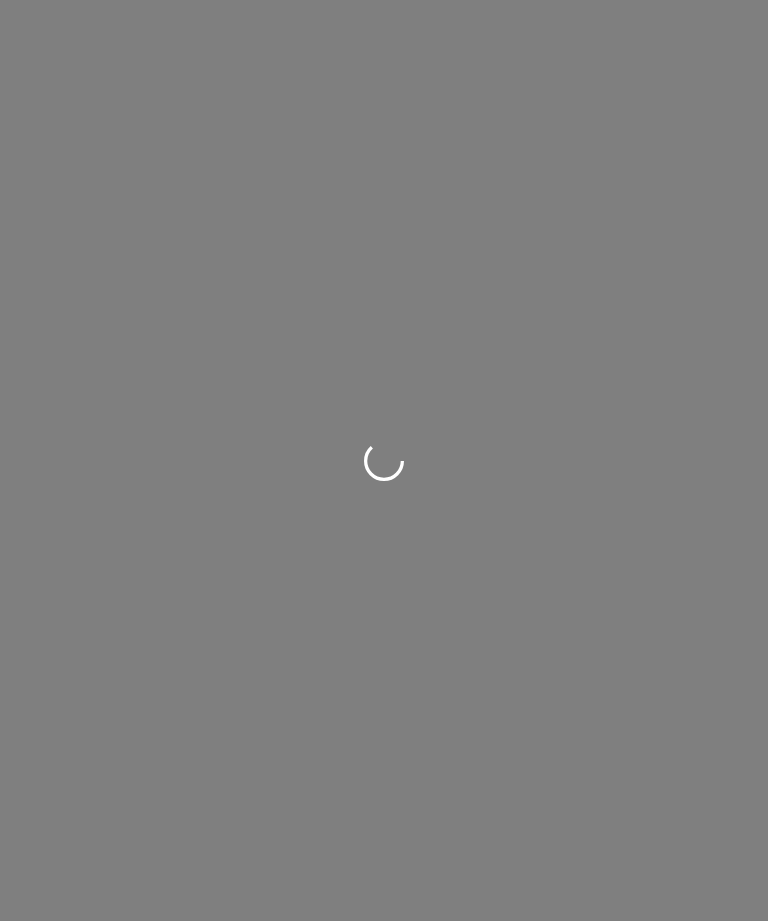 scroll, scrollTop: 0, scrollLeft: 0, axis: both 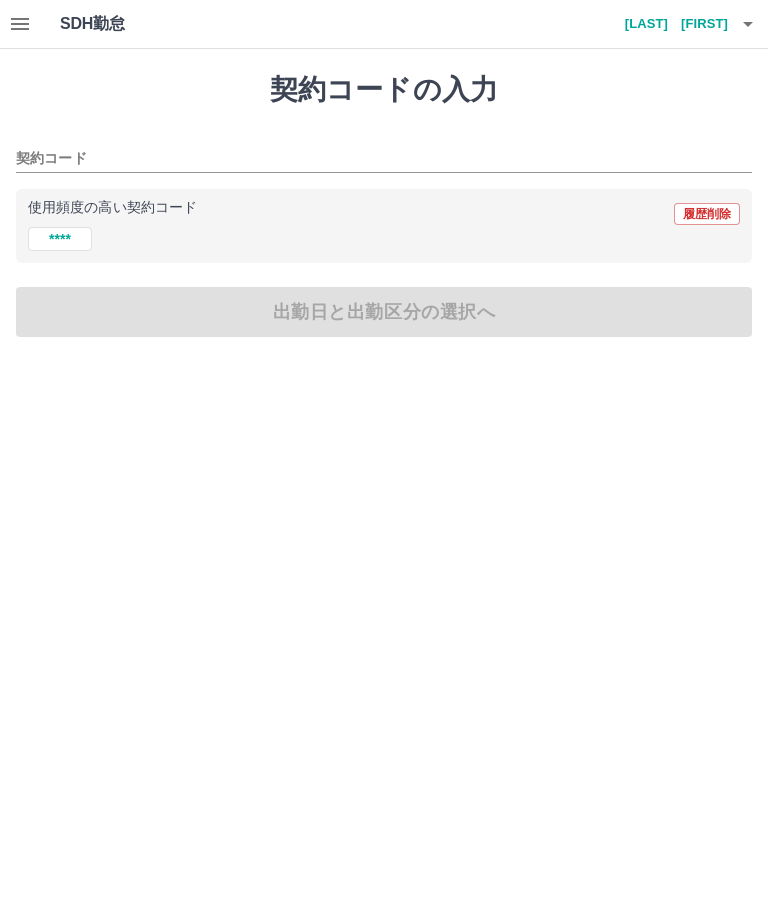 click on "42065010" at bounding box center (60, 239) 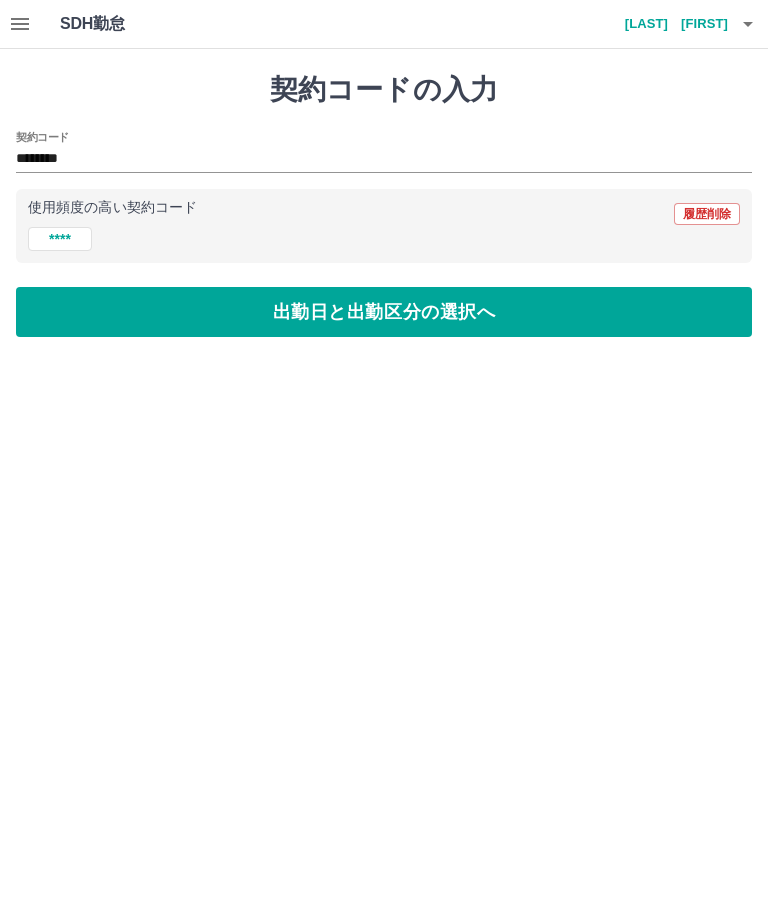 click on "出勤日と出勤区分の選択へ" at bounding box center (384, 312) 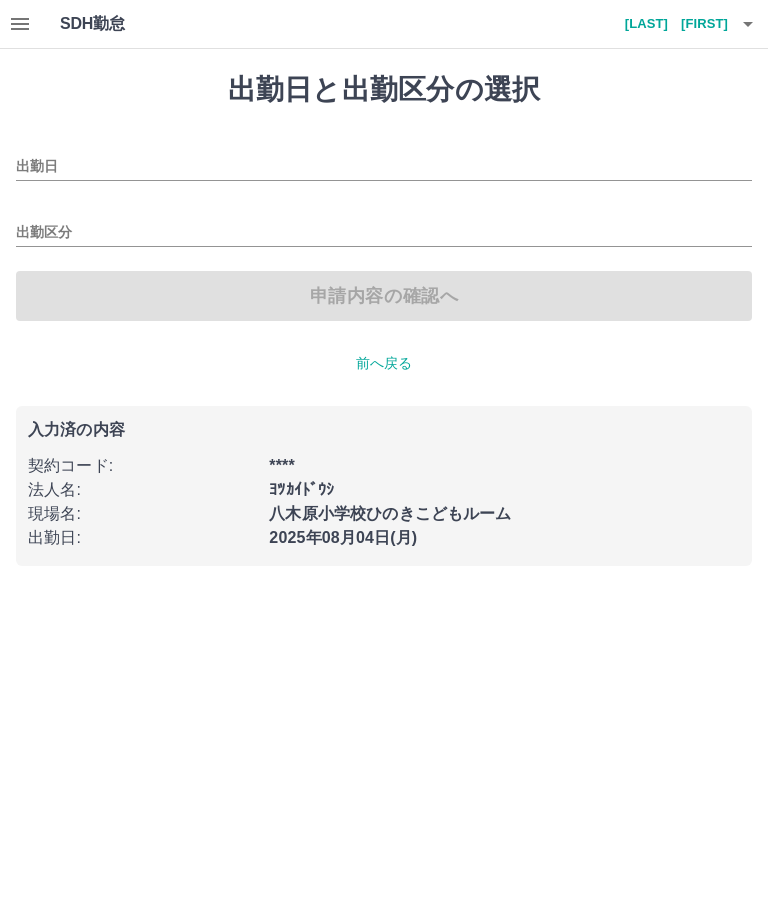 type on "**********" 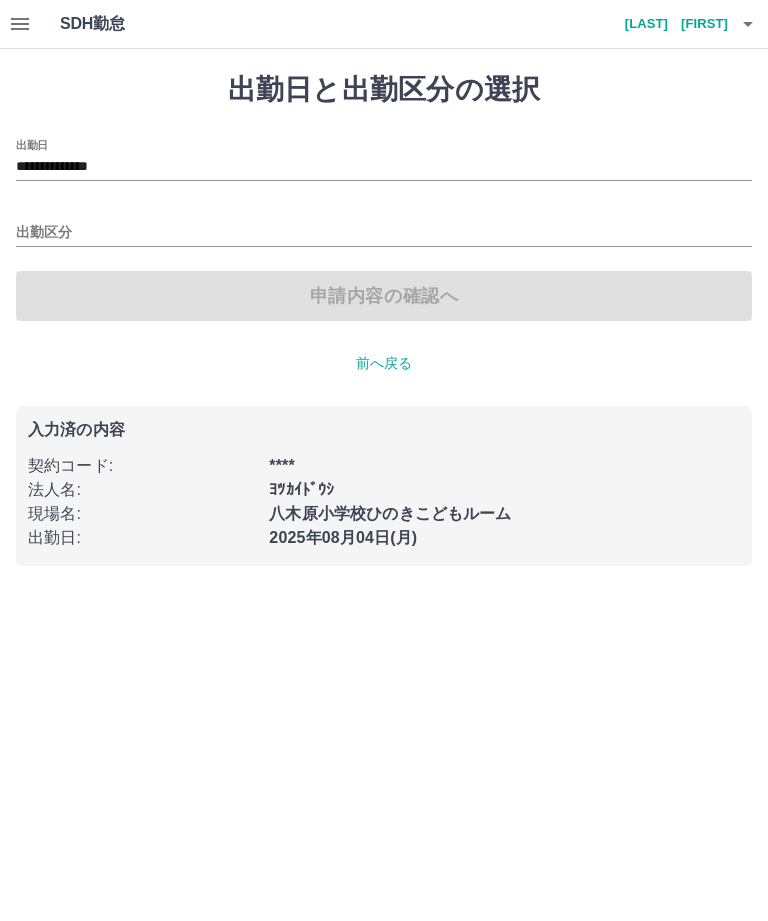 click on "出勤区分" at bounding box center (384, 233) 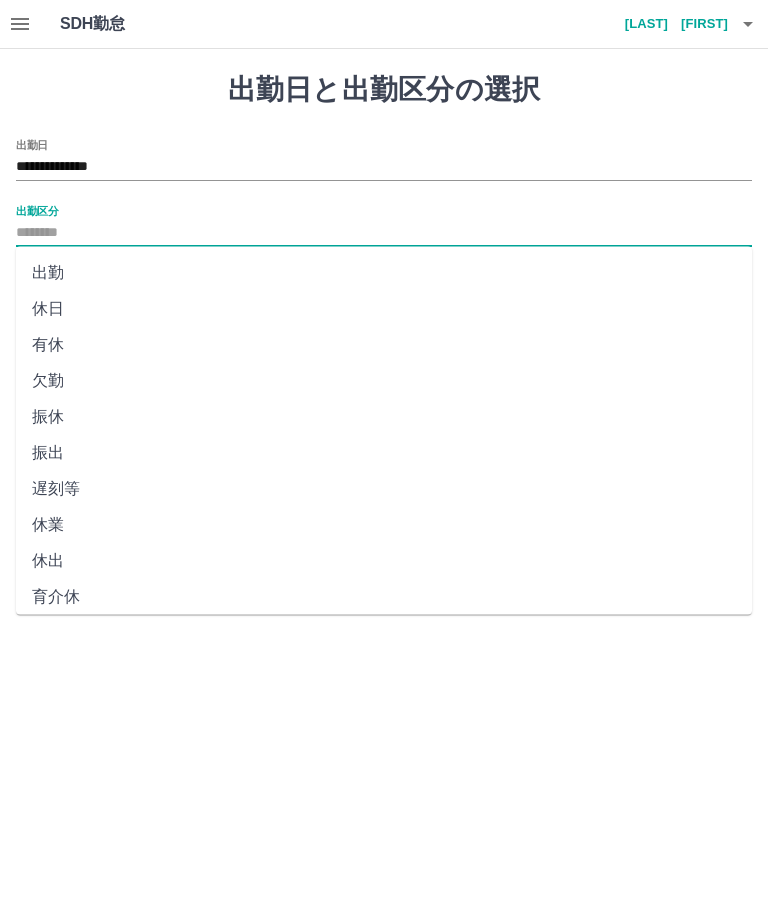 click on "出勤" at bounding box center (384, 273) 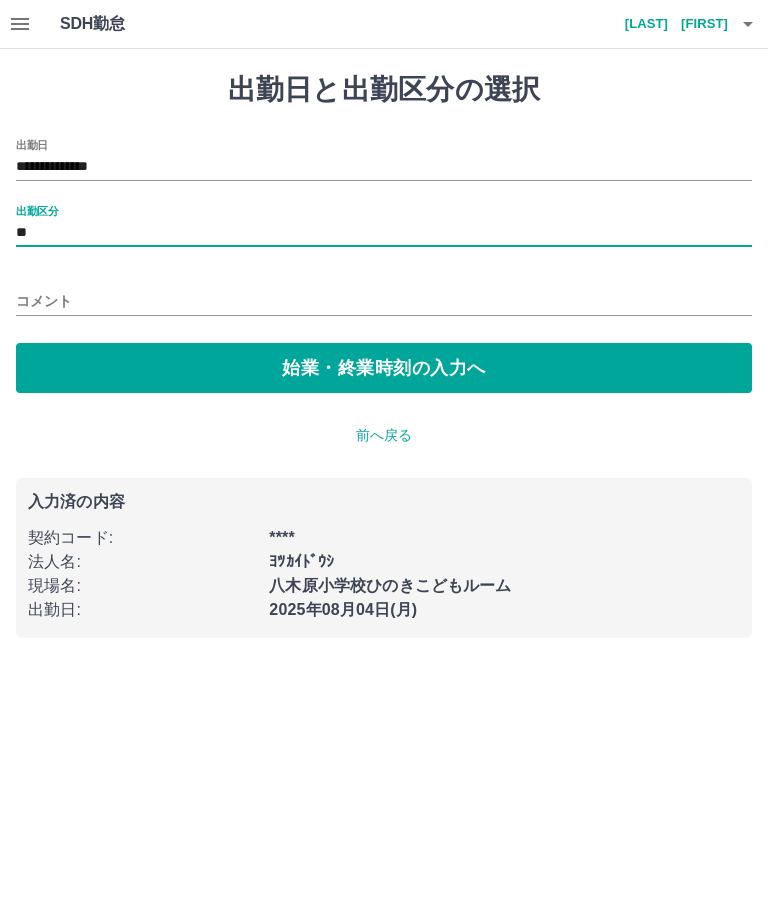 click on "始業・終業時刻の入力へ" at bounding box center (384, 368) 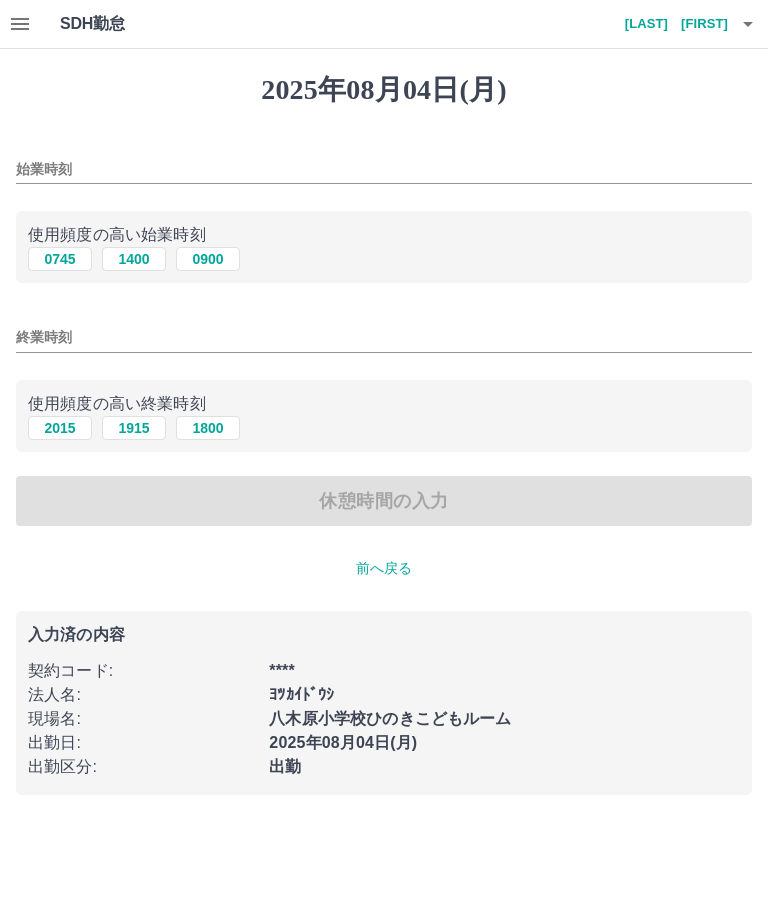 click on "始業時刻" at bounding box center (384, 169) 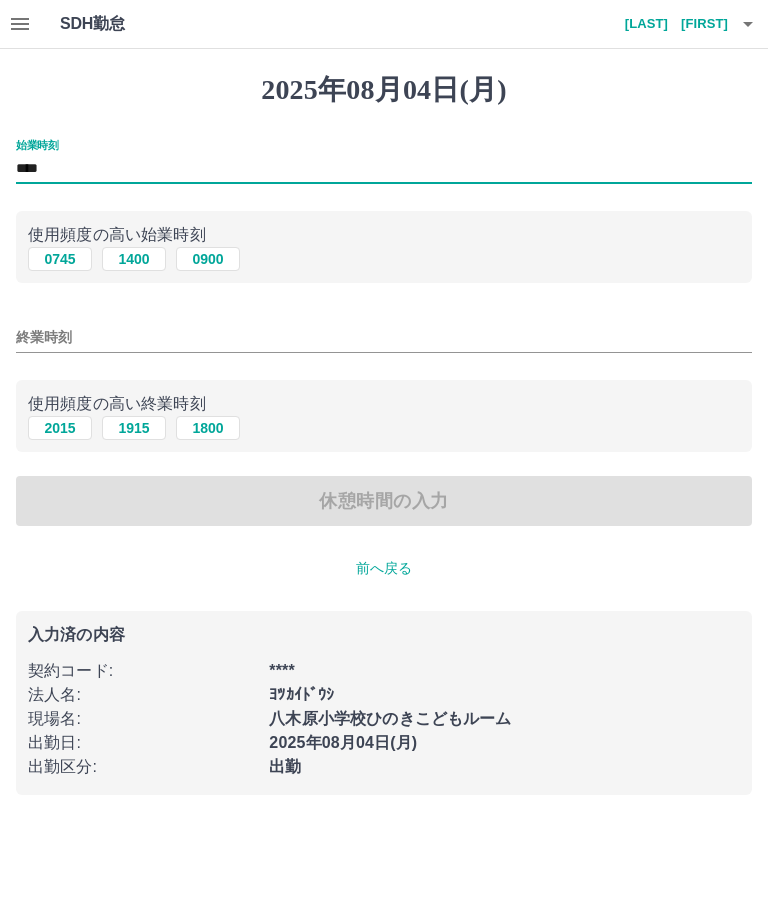 type on "****" 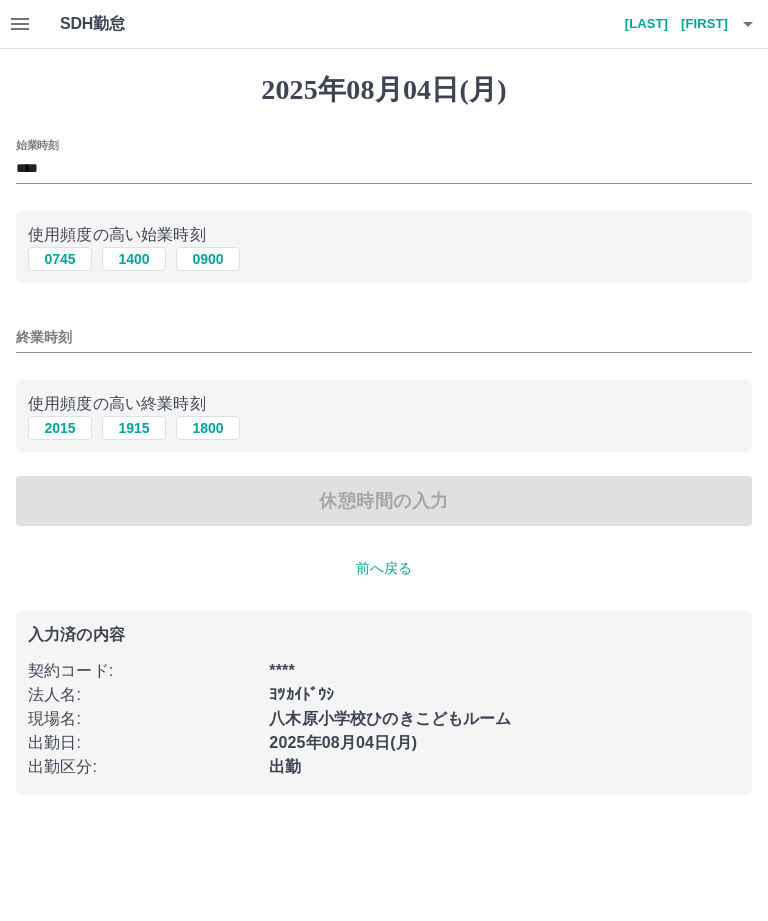 click on "終業時刻" at bounding box center [384, 337] 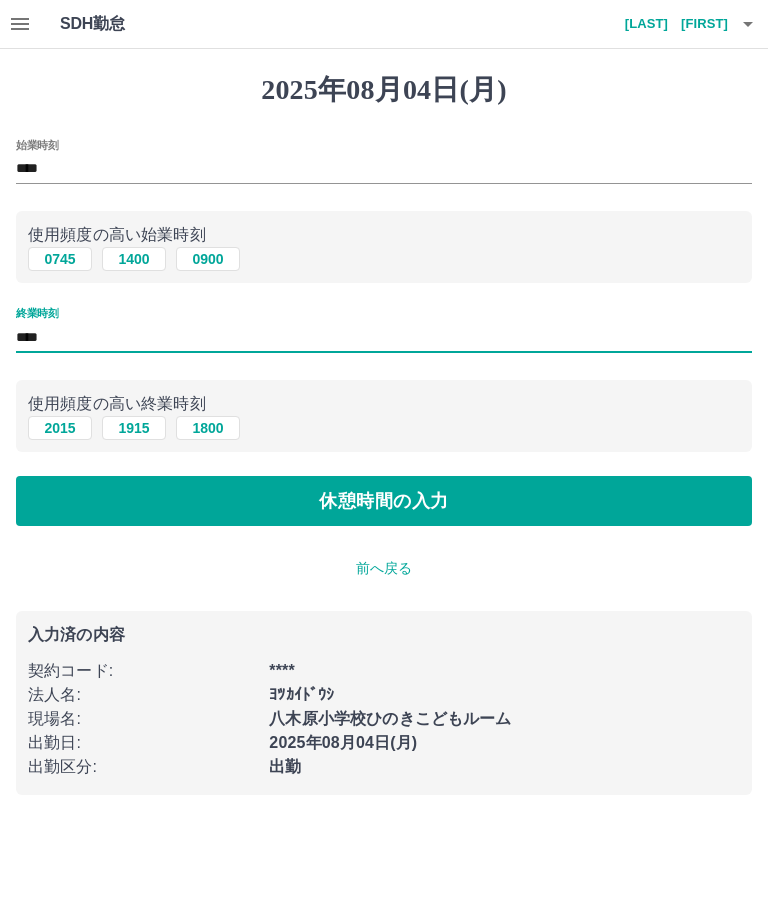 type on "****" 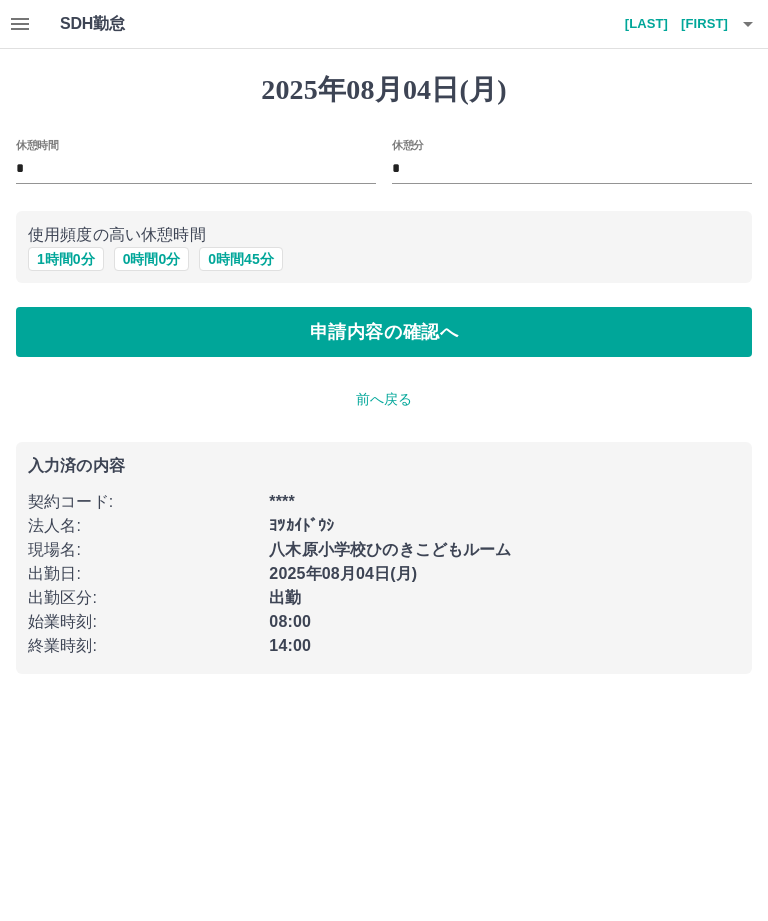 click on "0 時間 0 分" at bounding box center (152, 259) 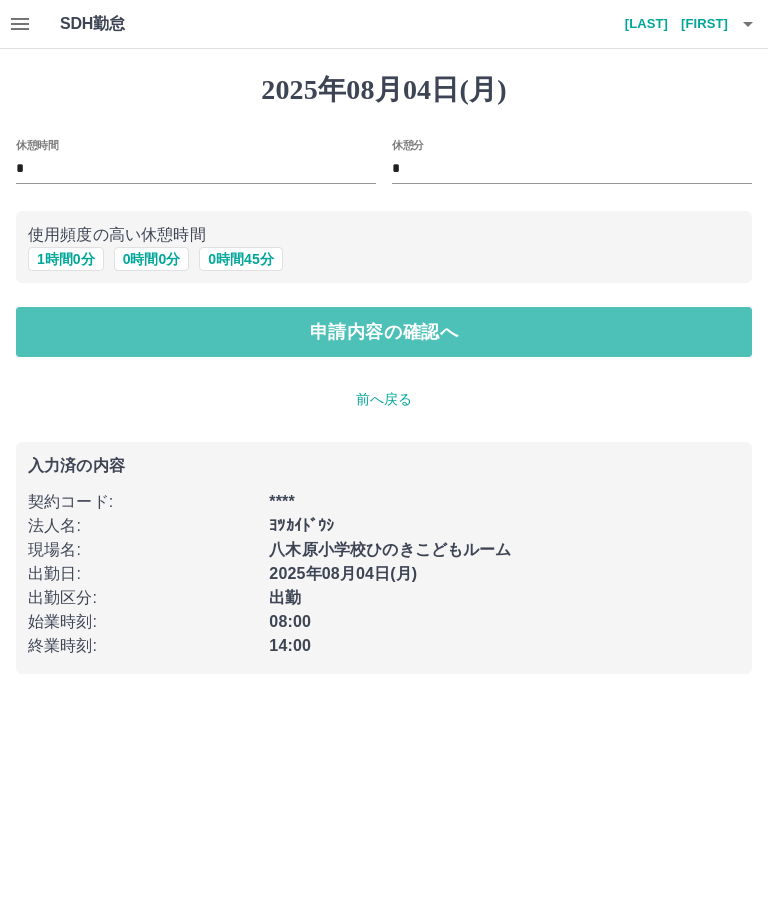 click on "申請内容の確認へ" at bounding box center (384, 332) 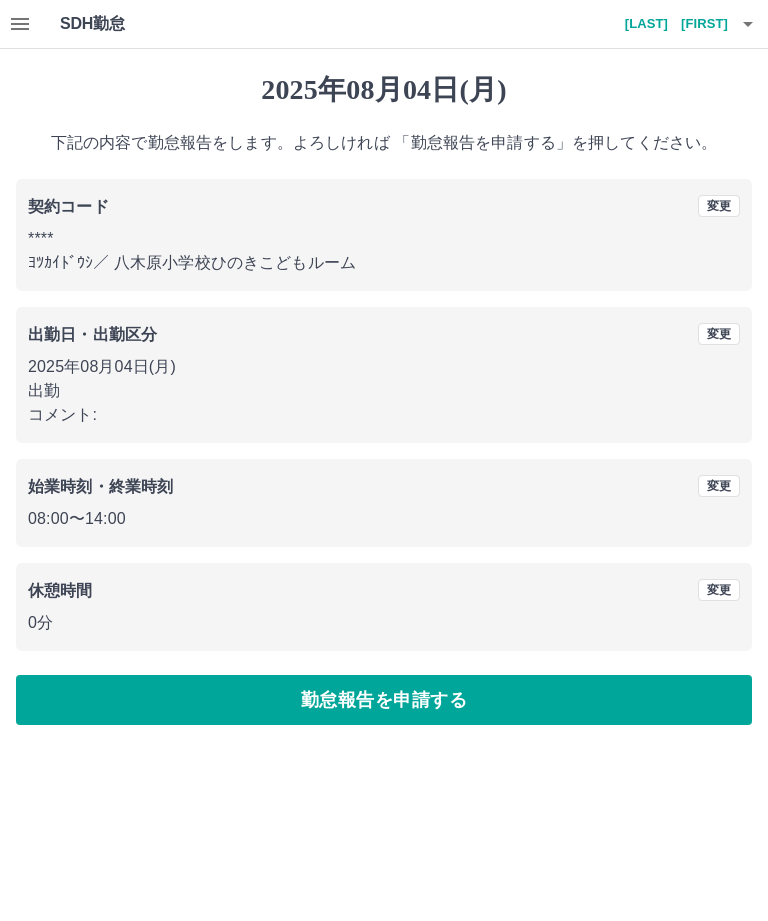click on "勤怠報告を申請する" at bounding box center [384, 700] 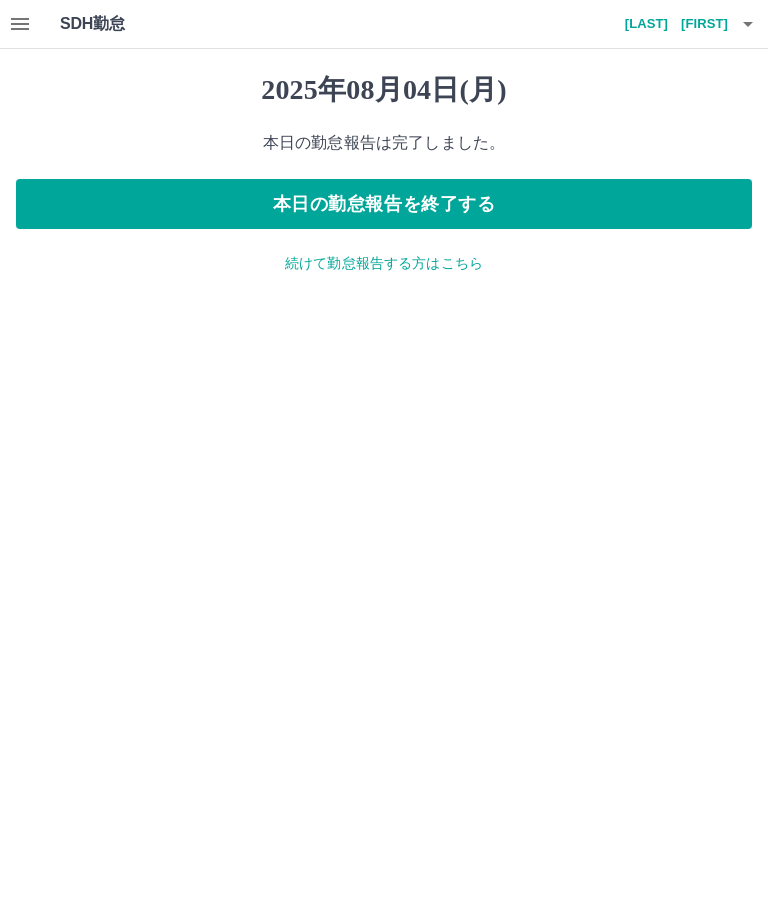 click on "本日の勤怠報告を終了する" at bounding box center (384, 204) 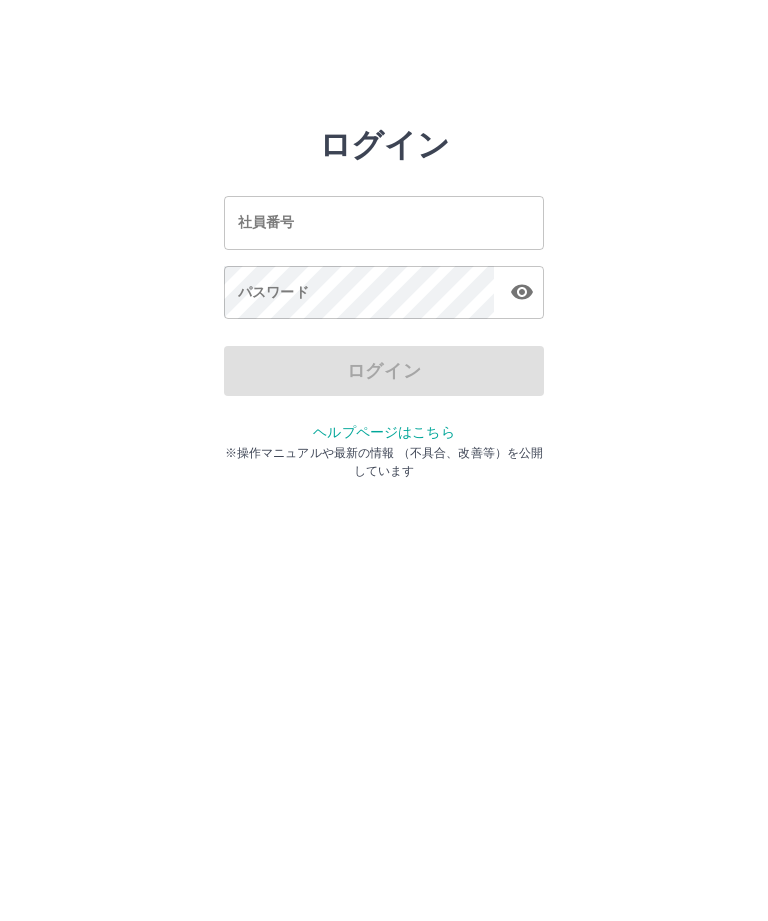 scroll, scrollTop: 0, scrollLeft: 0, axis: both 